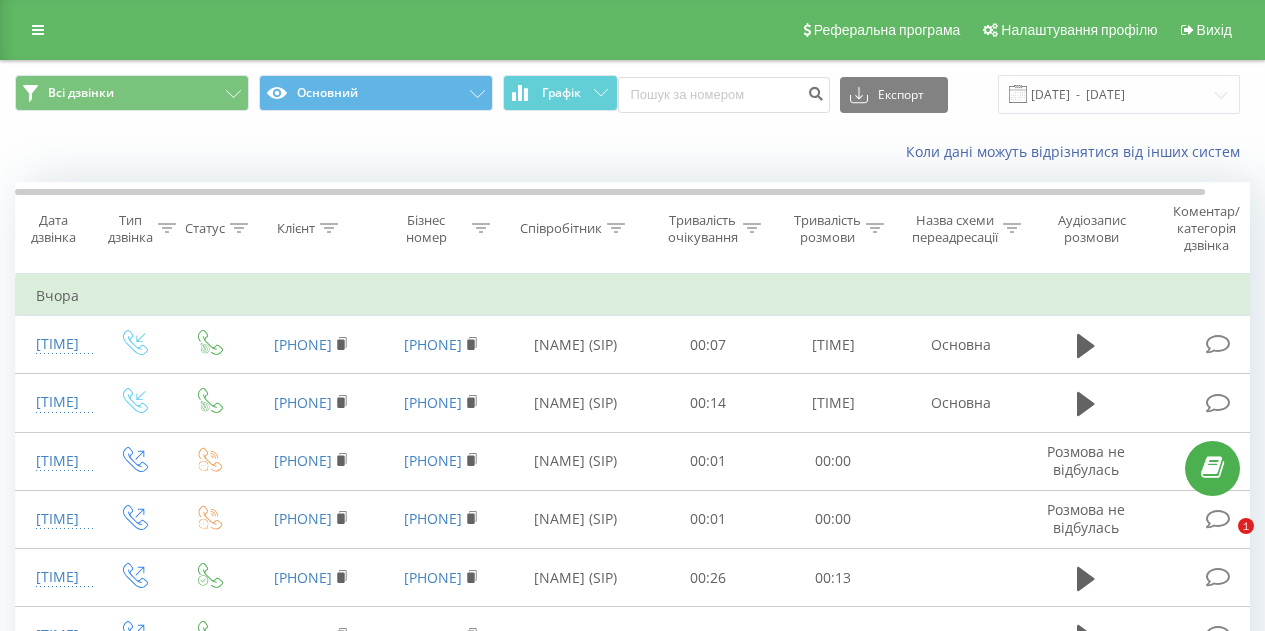 scroll, scrollTop: 0, scrollLeft: 0, axis: both 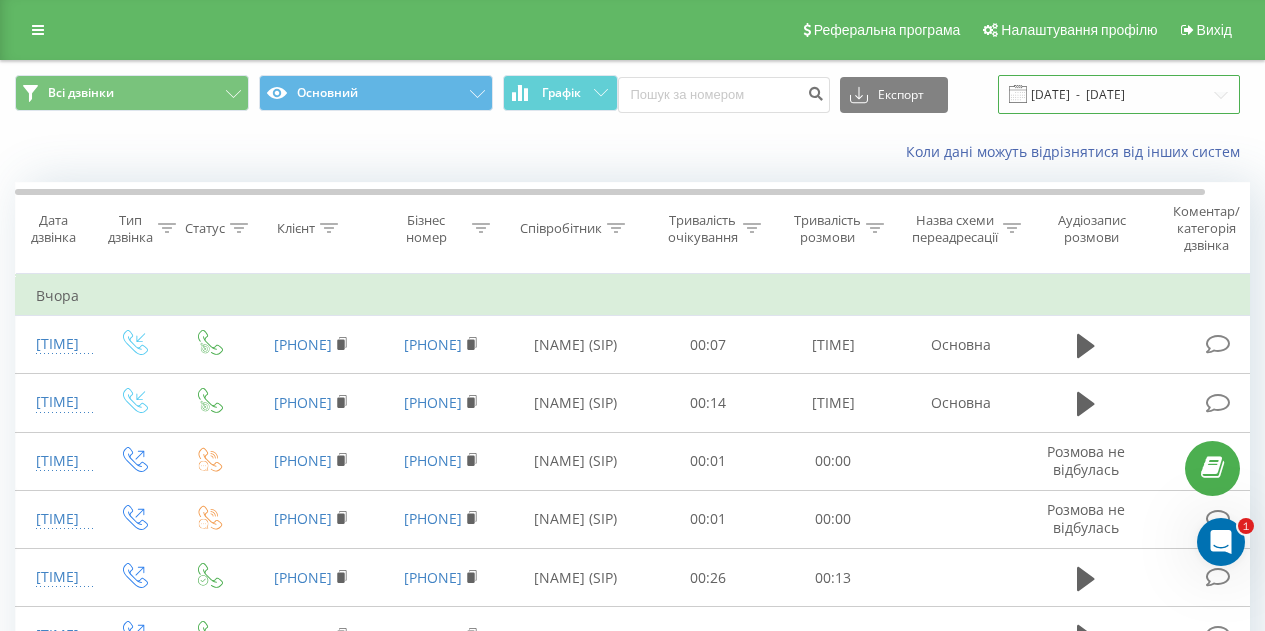 click on "01.08.2025  -  01.08.2025" at bounding box center [1119, 94] 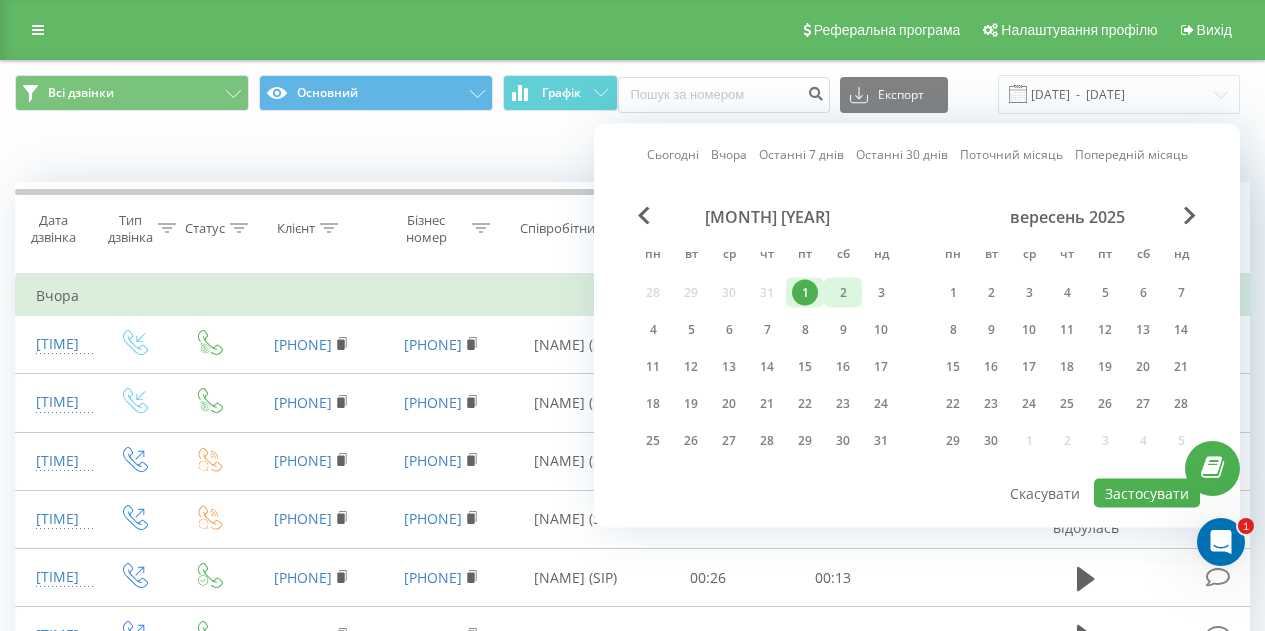 click on "2" at bounding box center (843, 293) 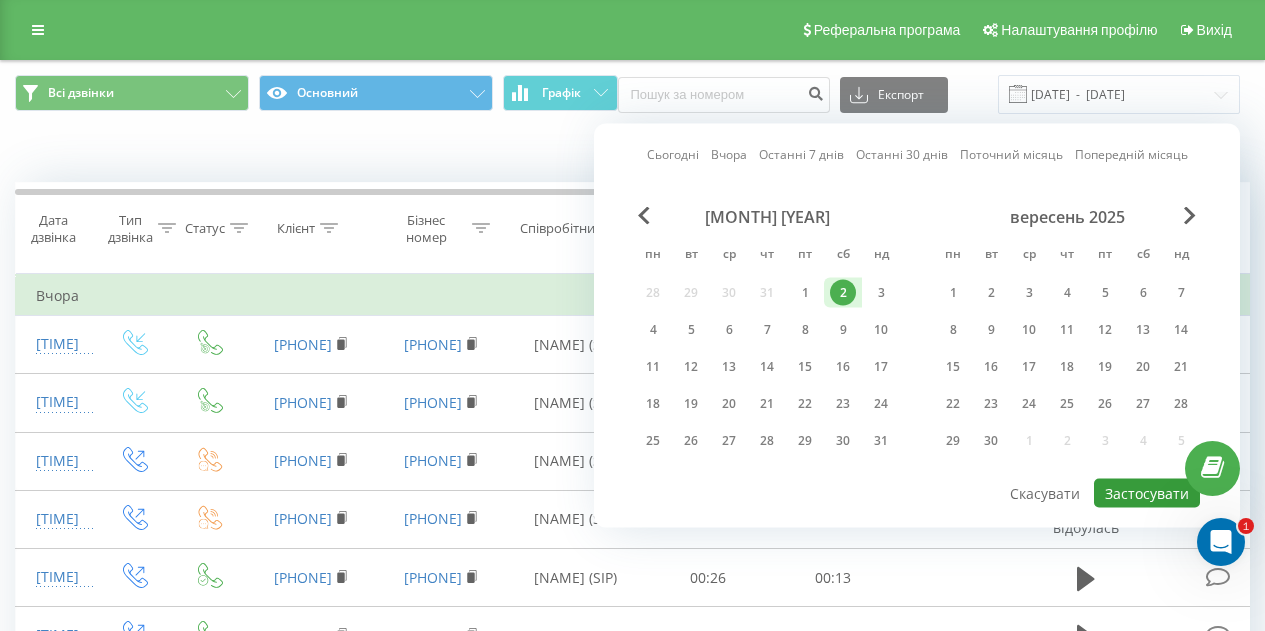 click on "Застосувати" at bounding box center [1147, 493] 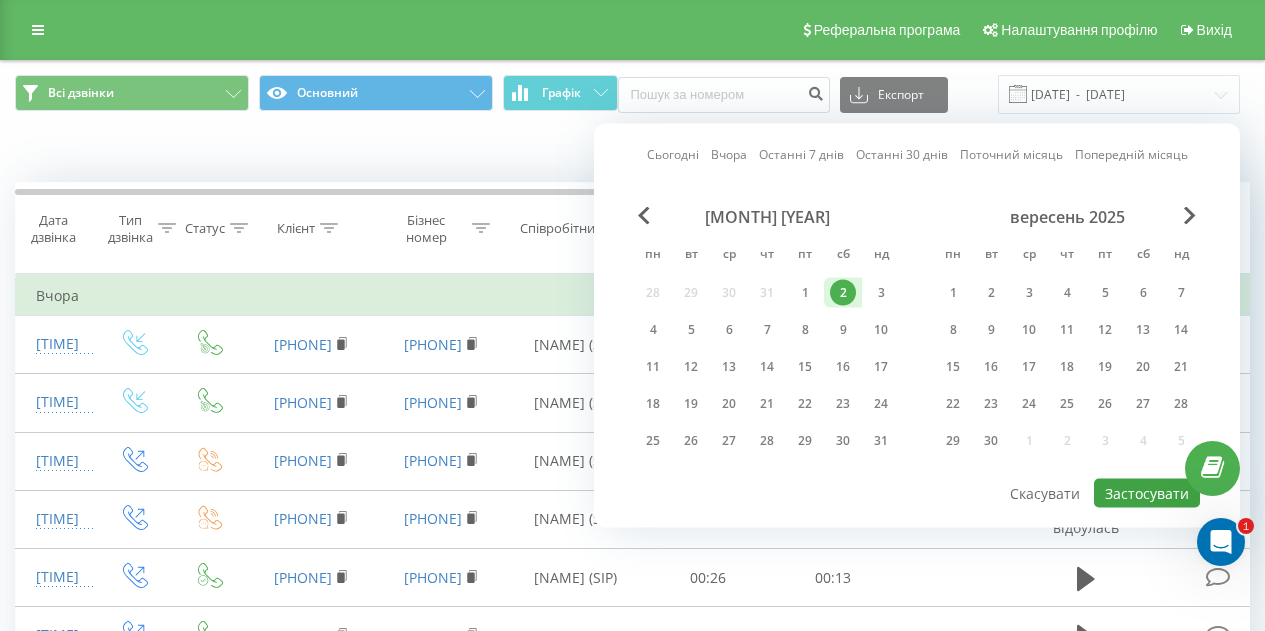 type on "[DATE]  -  [DATE]" 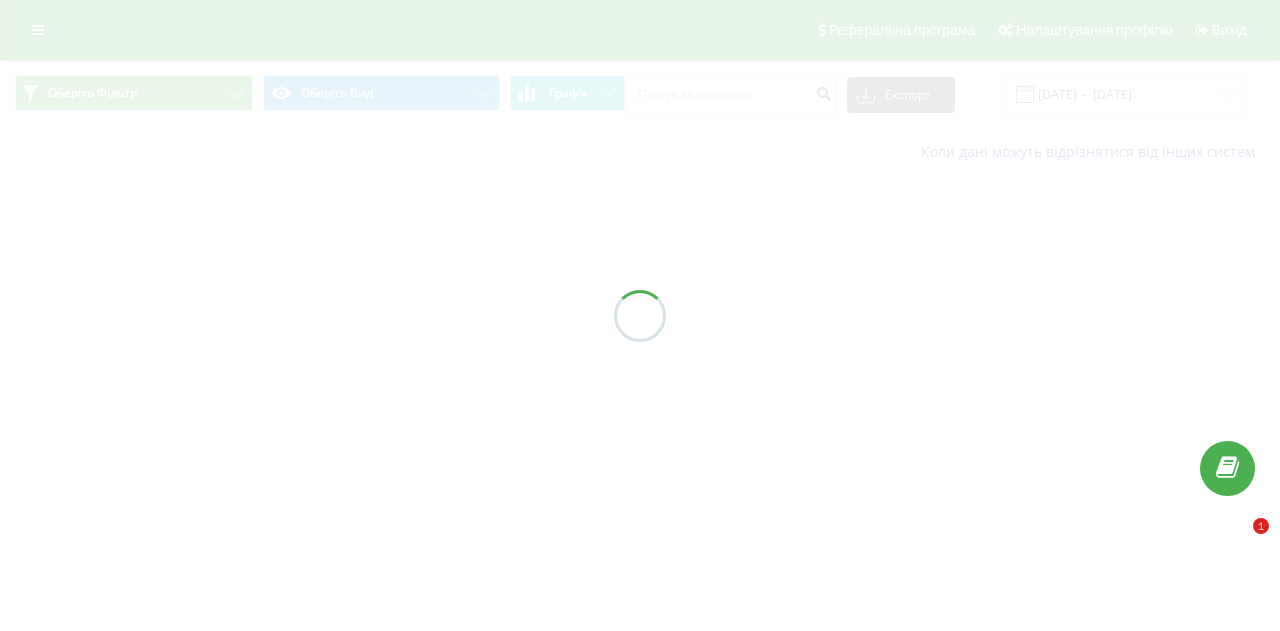 scroll, scrollTop: 0, scrollLeft: 0, axis: both 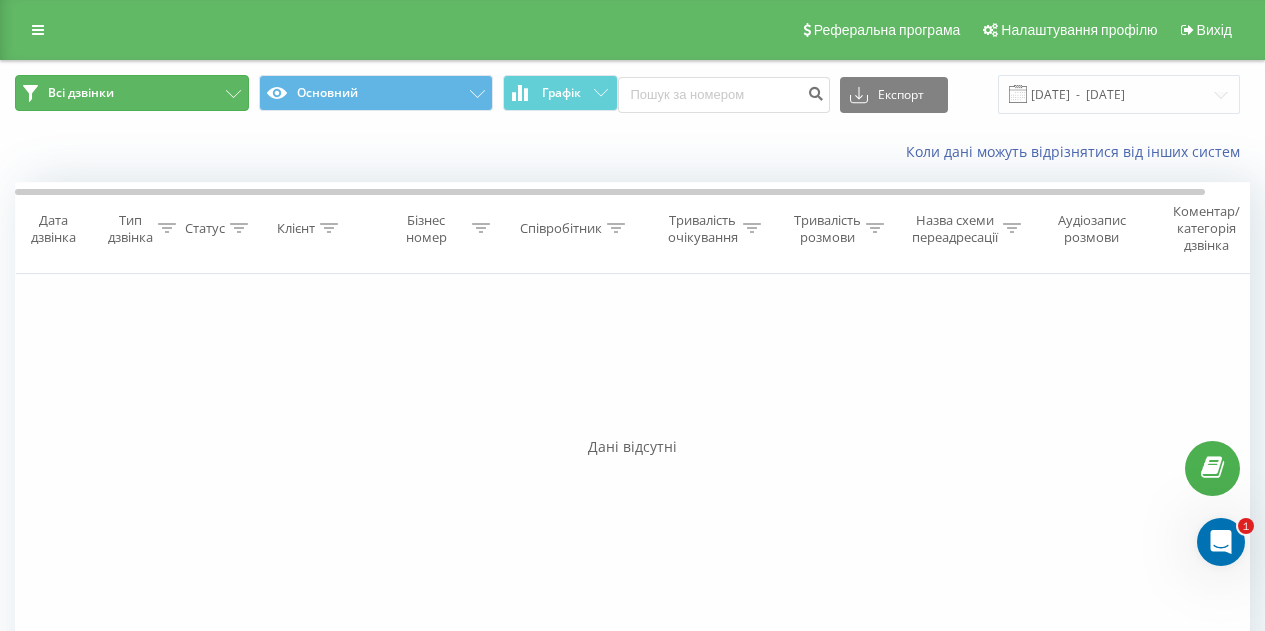 click 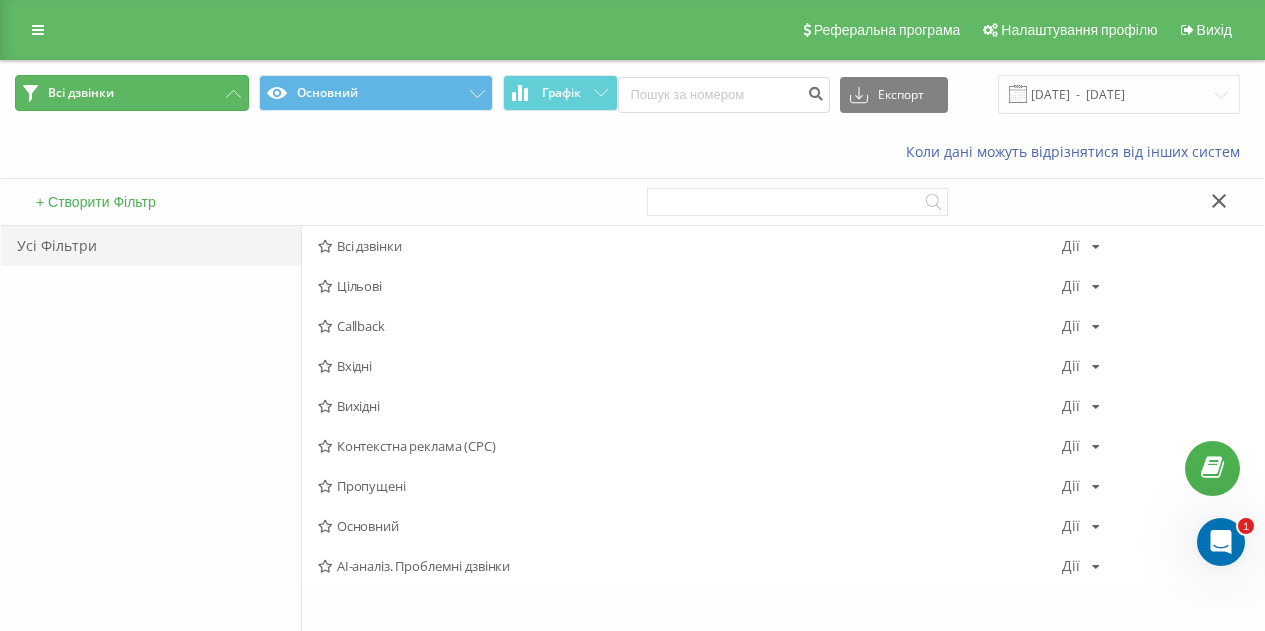 click 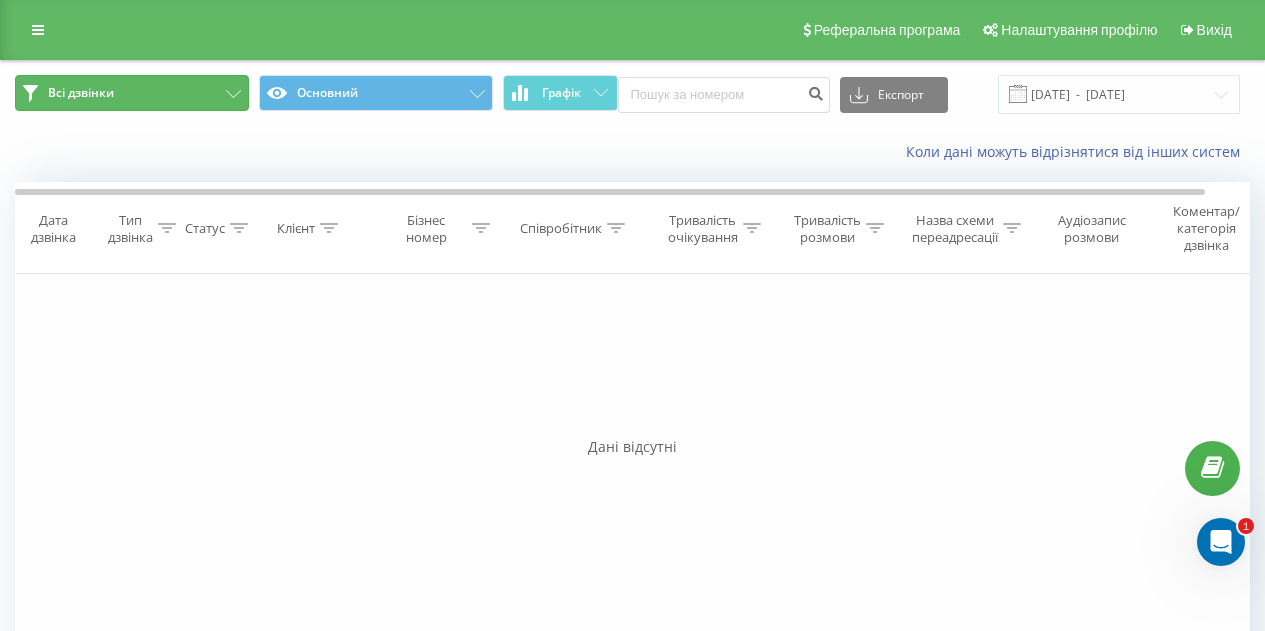 click 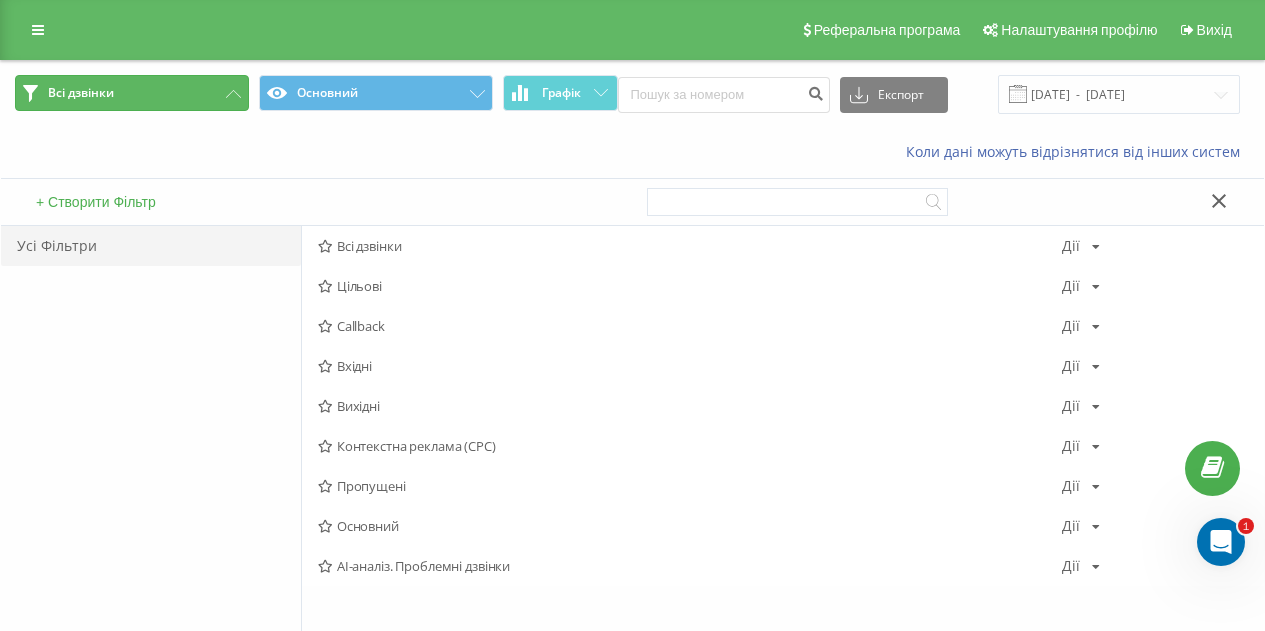 click 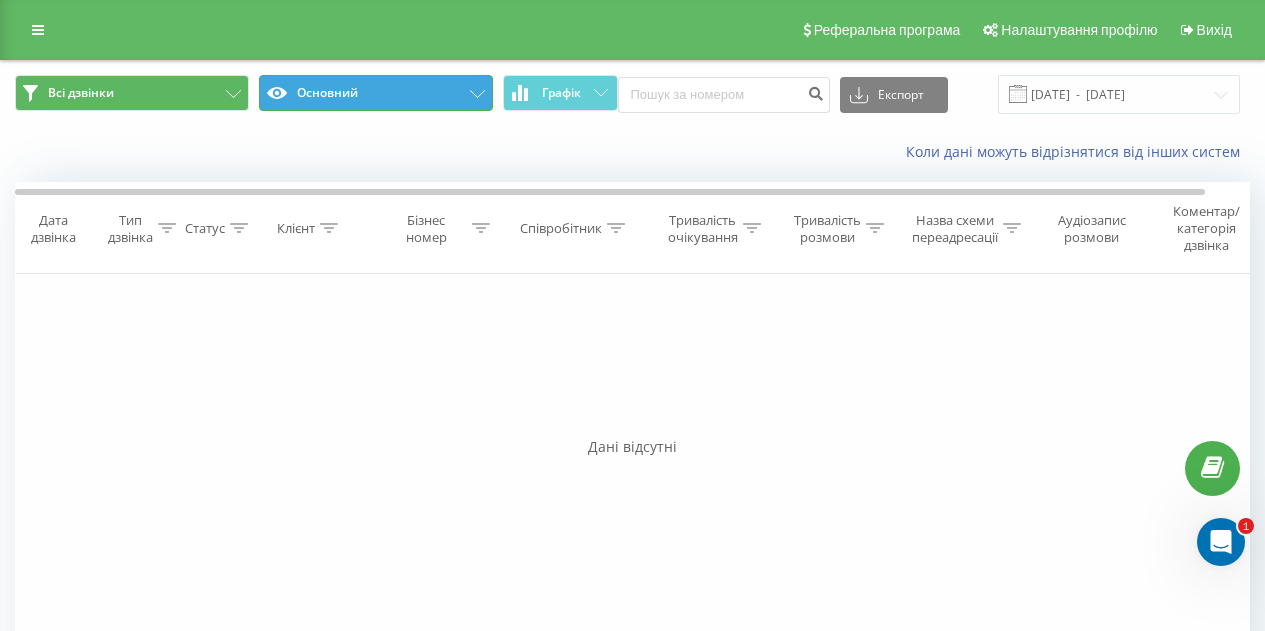 click 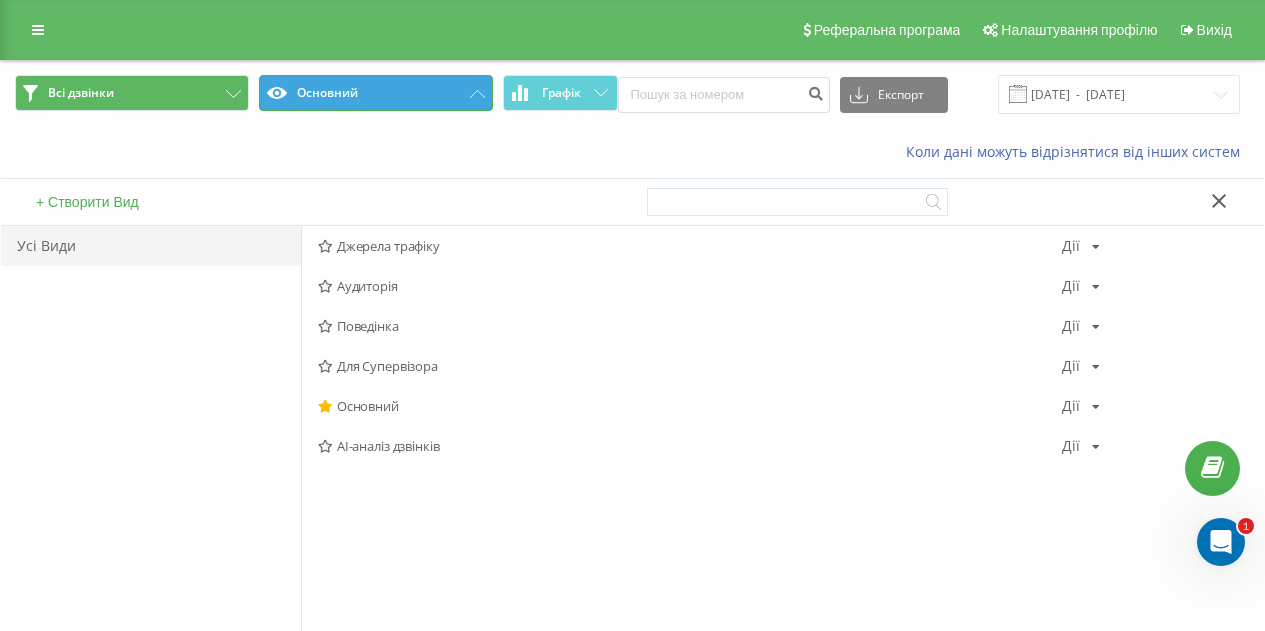 click 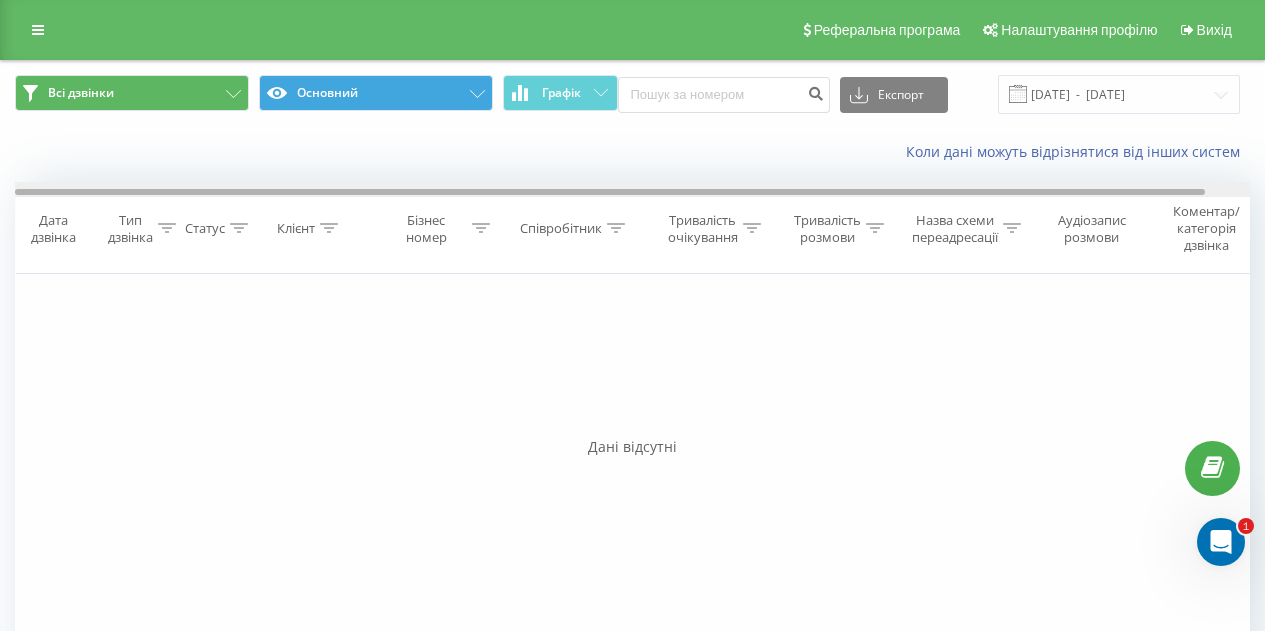 click at bounding box center (632, 189) 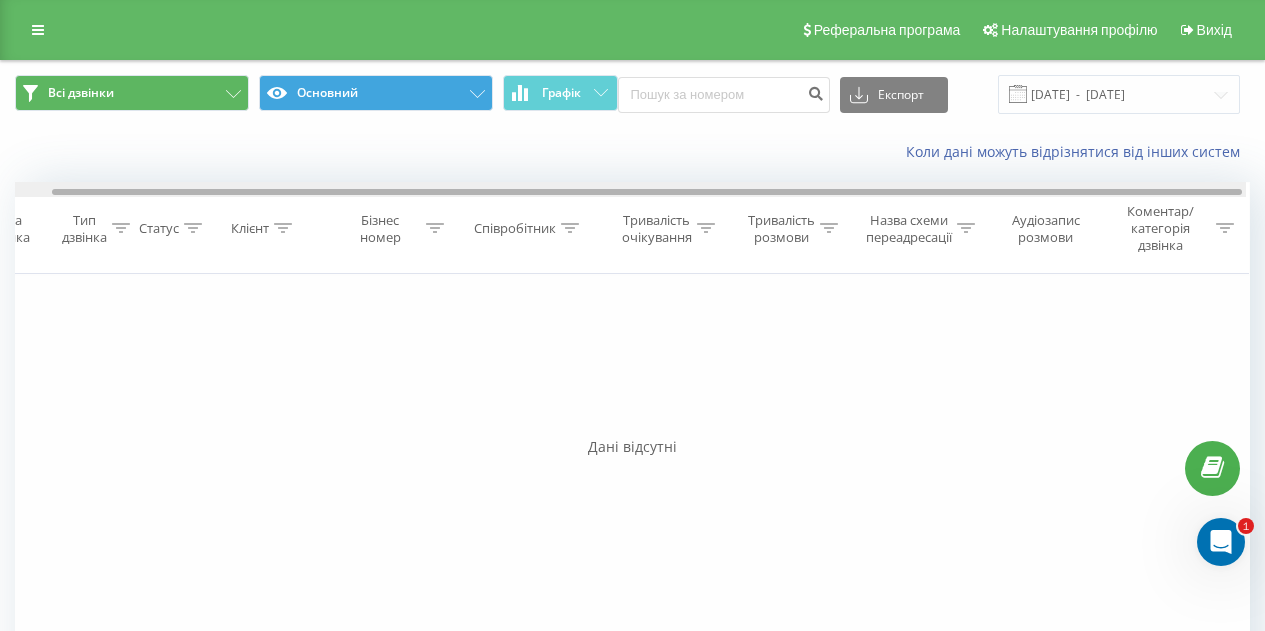scroll, scrollTop: 0, scrollLeft: 42, axis: horizontal 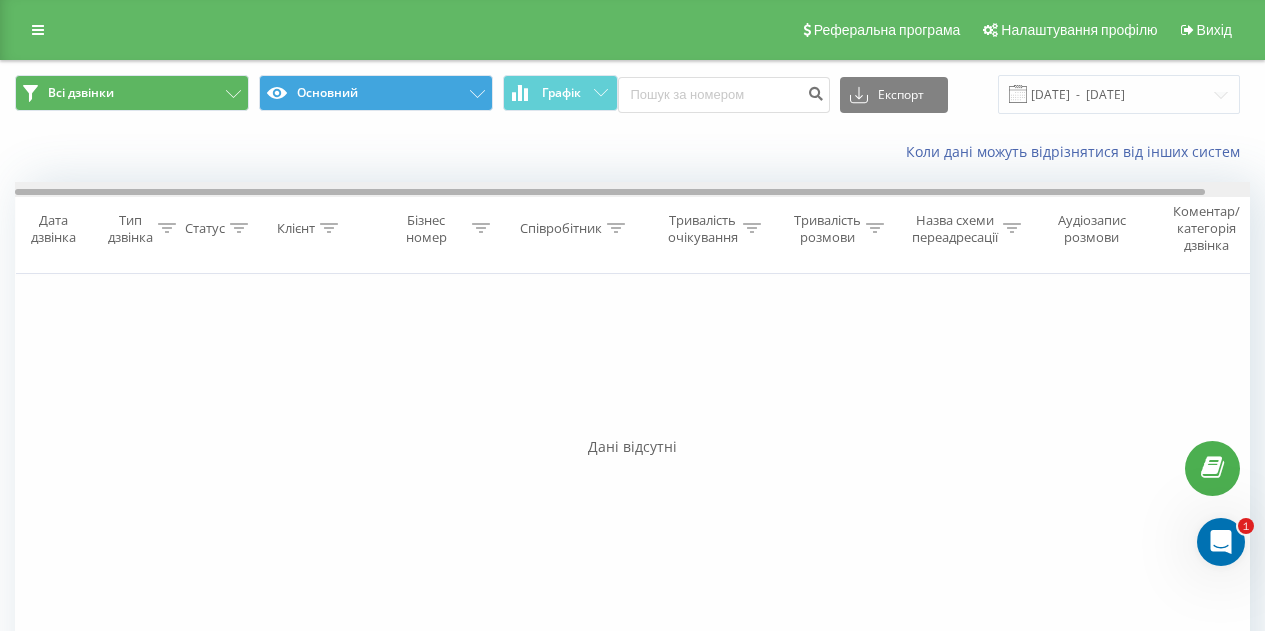 drag, startPoint x: 627, startPoint y: 191, endPoint x: 451, endPoint y: 194, distance: 176.02557 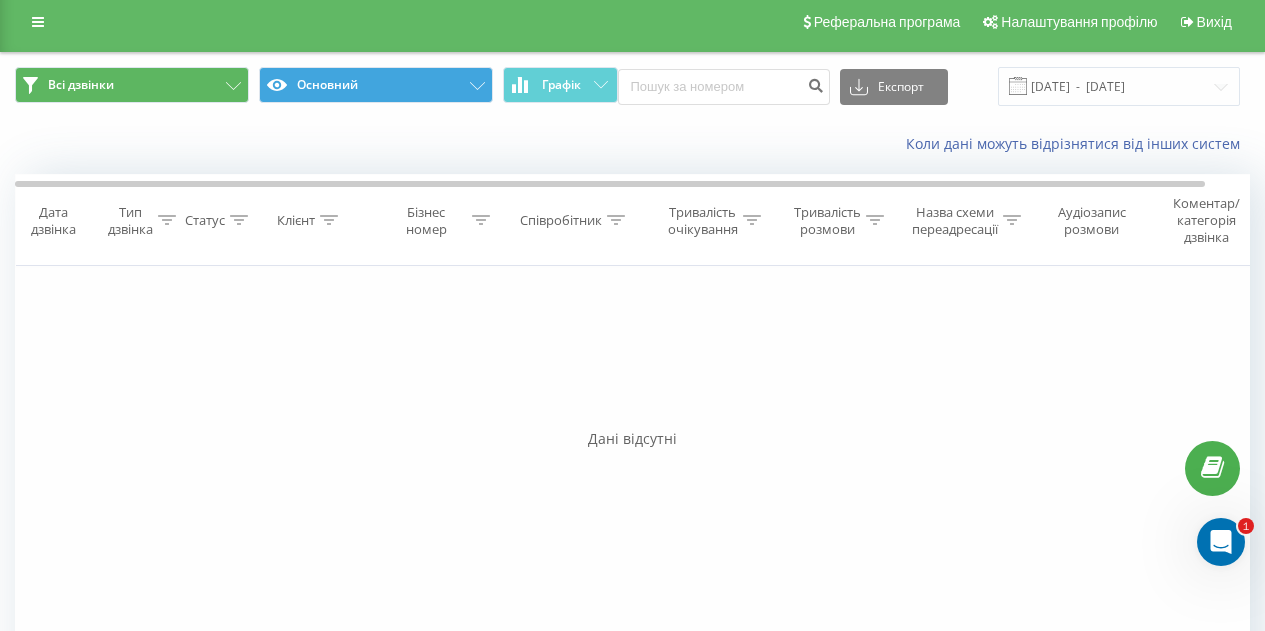 scroll, scrollTop: 0, scrollLeft: 0, axis: both 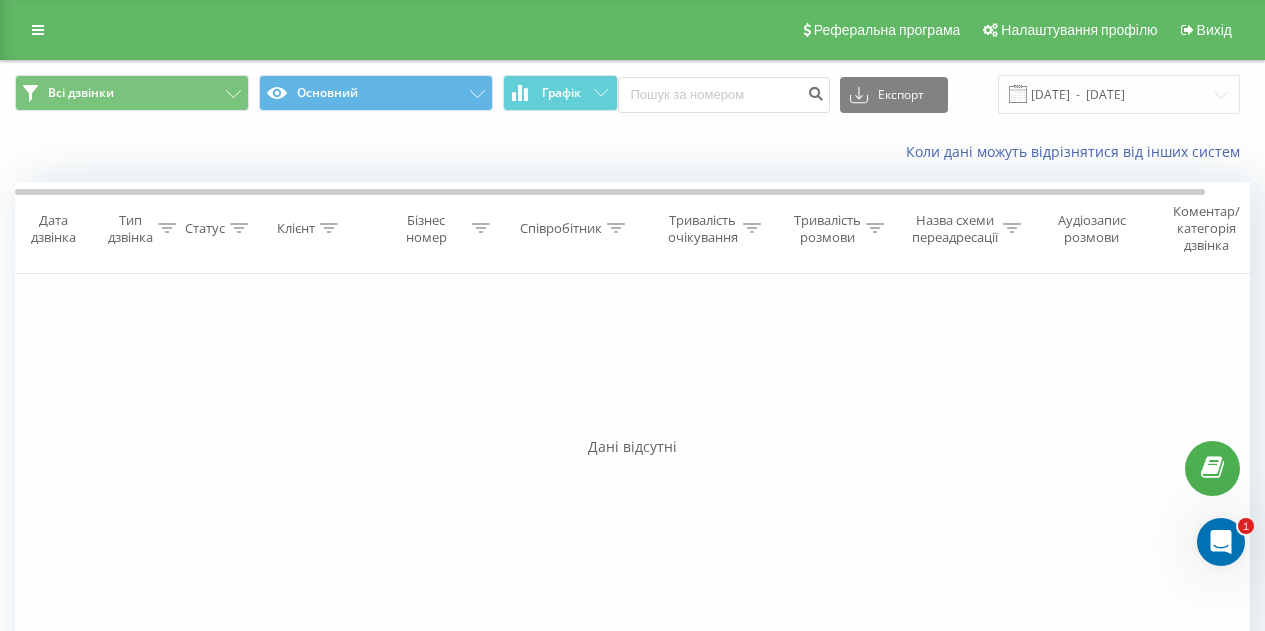 click on "Фільтрувати за умовою Дорівнює Введіть значення Скасувати OK Фільтрувати за умовою Дорівнює Введіть значення Скасувати OK Фільтрувати за умовою Містить Скасувати OK Фільтрувати за умовою Містить Скасувати OK Фільтрувати за умовою Містить Скасувати OK Фільтрувати за умовою Дорівнює Скасувати OK Фільтрувати за умовою Дорівнює Скасувати OK Фільтрувати за умовою Містить Скасувати OK Фільтрувати за умовою Дорівнює Введіть значення Скасувати OK" at bounding box center [632, 499] 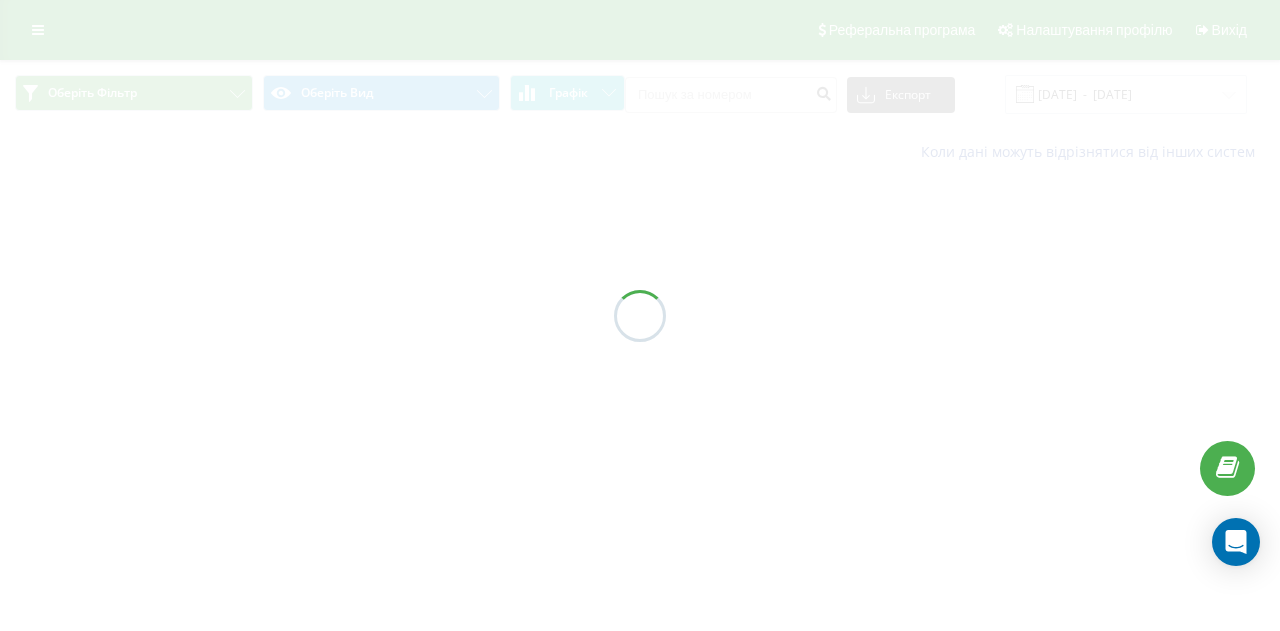 scroll, scrollTop: 0, scrollLeft: 0, axis: both 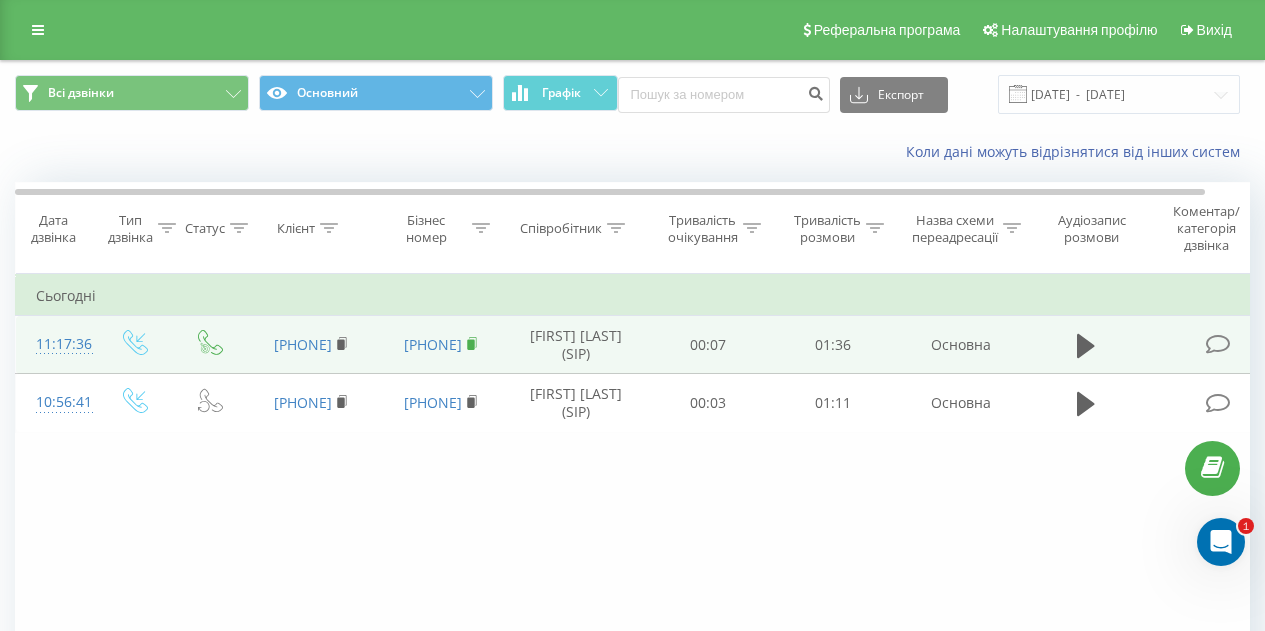 click 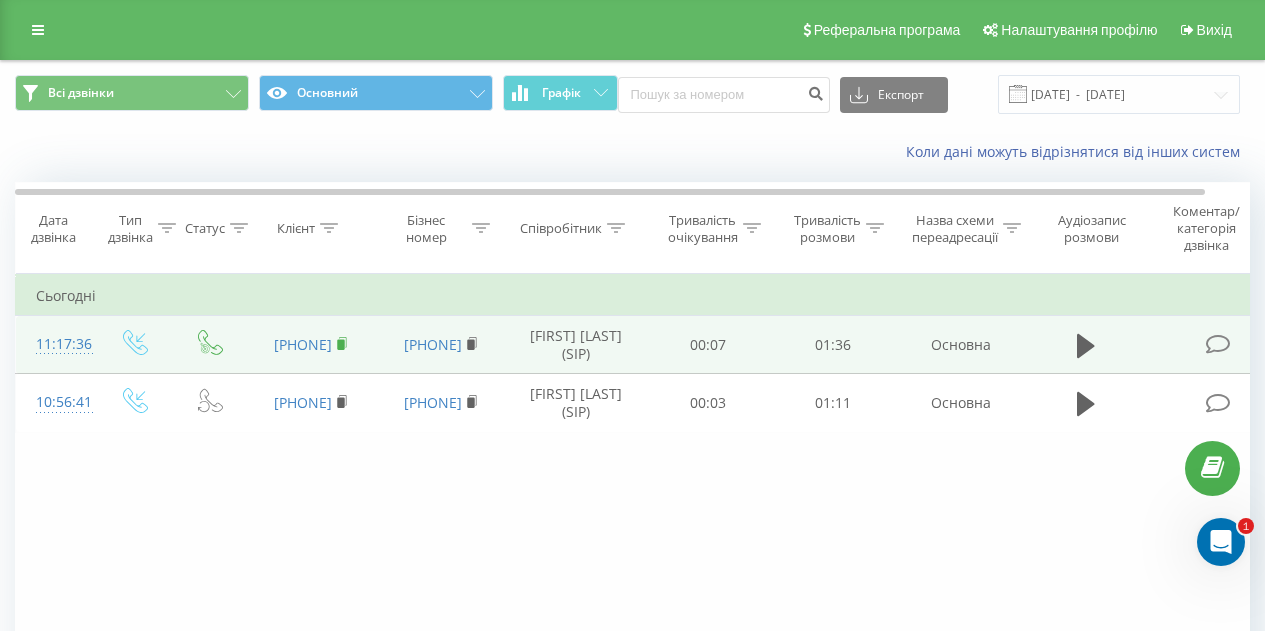click 